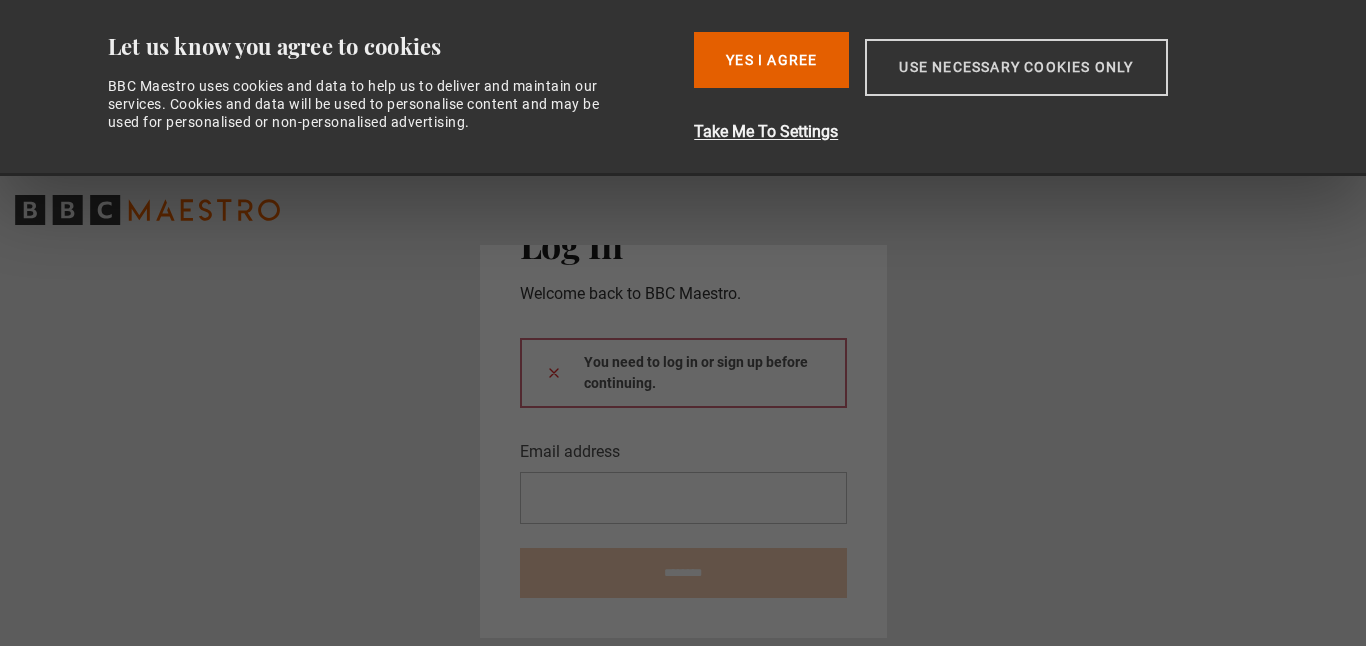 scroll, scrollTop: 0, scrollLeft: 0, axis: both 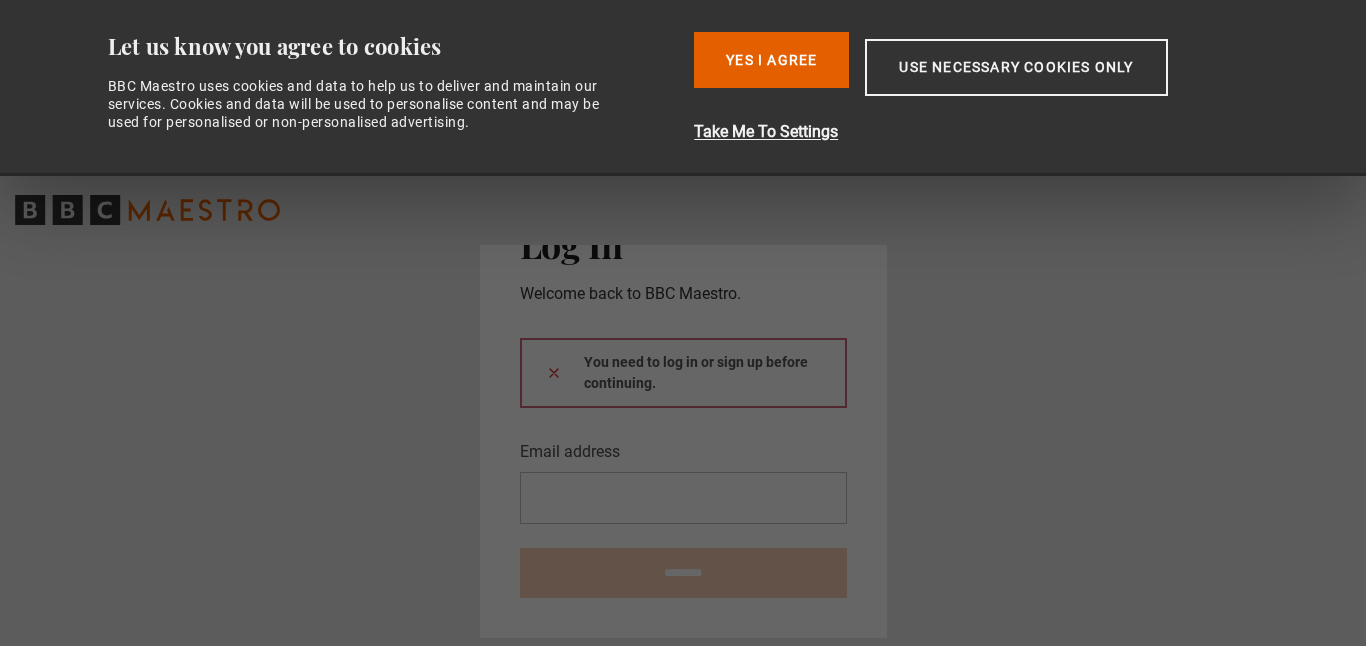 click on "Use necessary cookies only" at bounding box center [1016, 67] 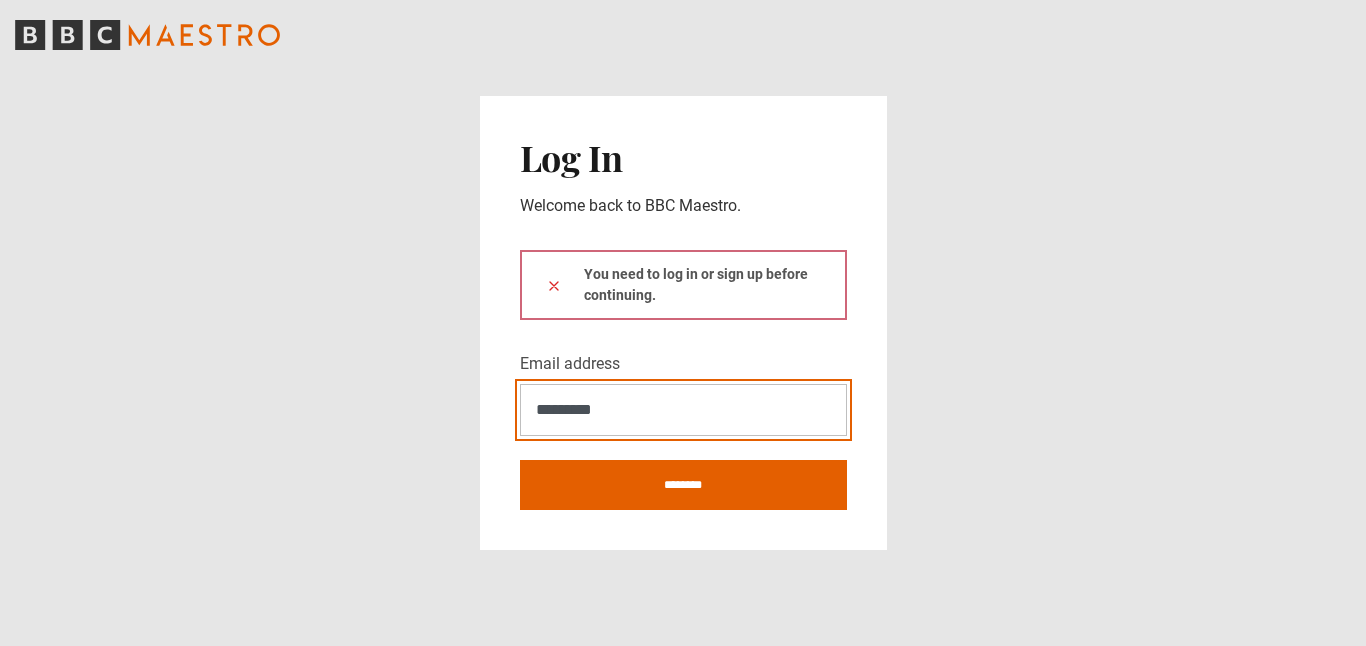 type on "**********" 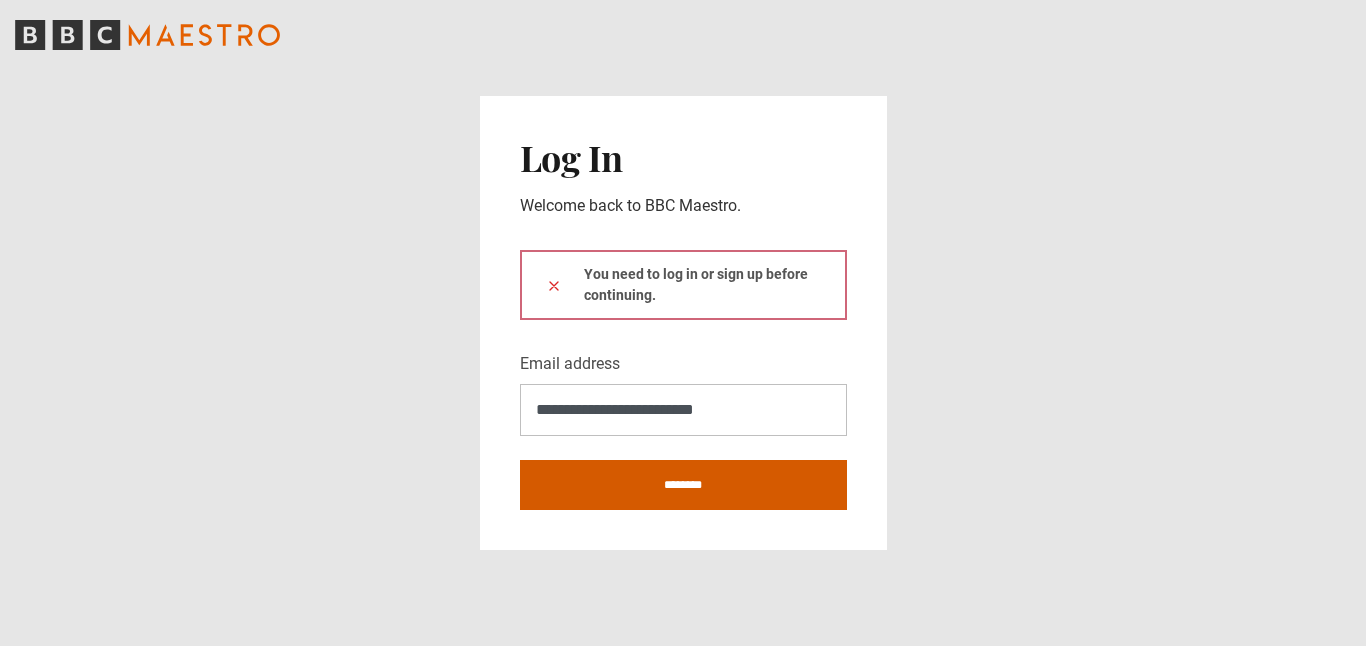 click on "********" at bounding box center [683, 485] 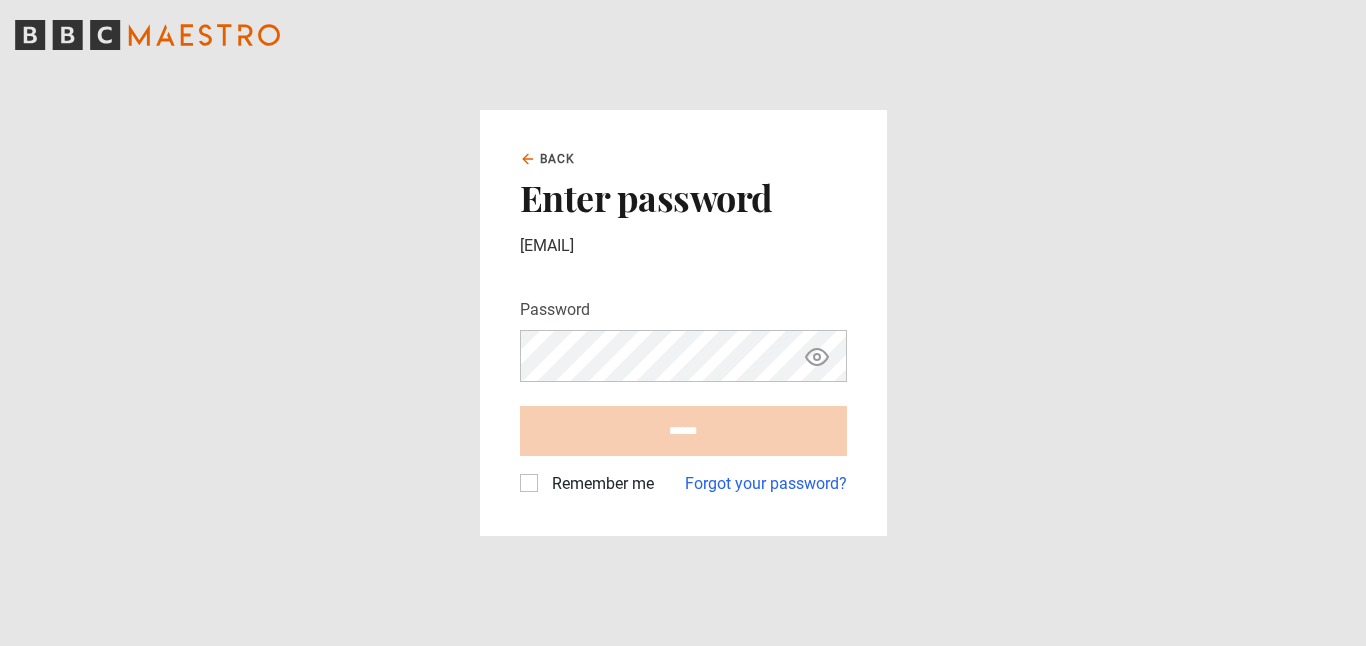 scroll, scrollTop: 0, scrollLeft: 0, axis: both 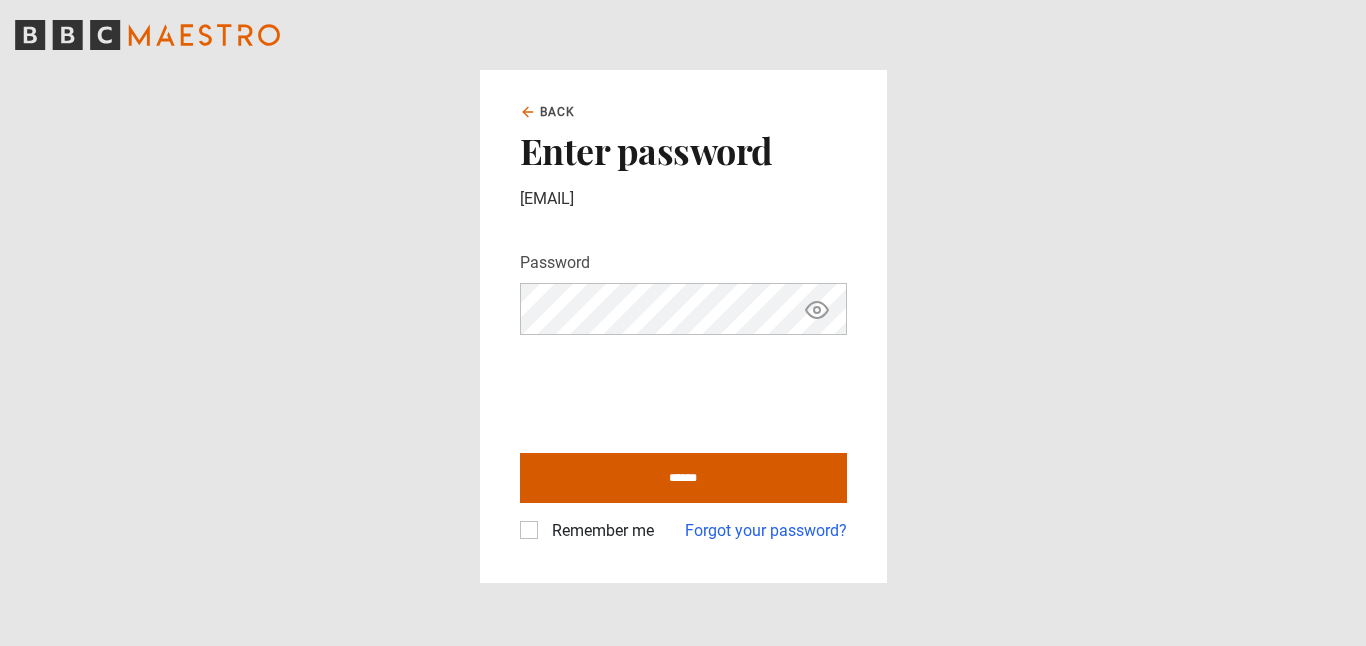 click on "******" at bounding box center [683, 478] 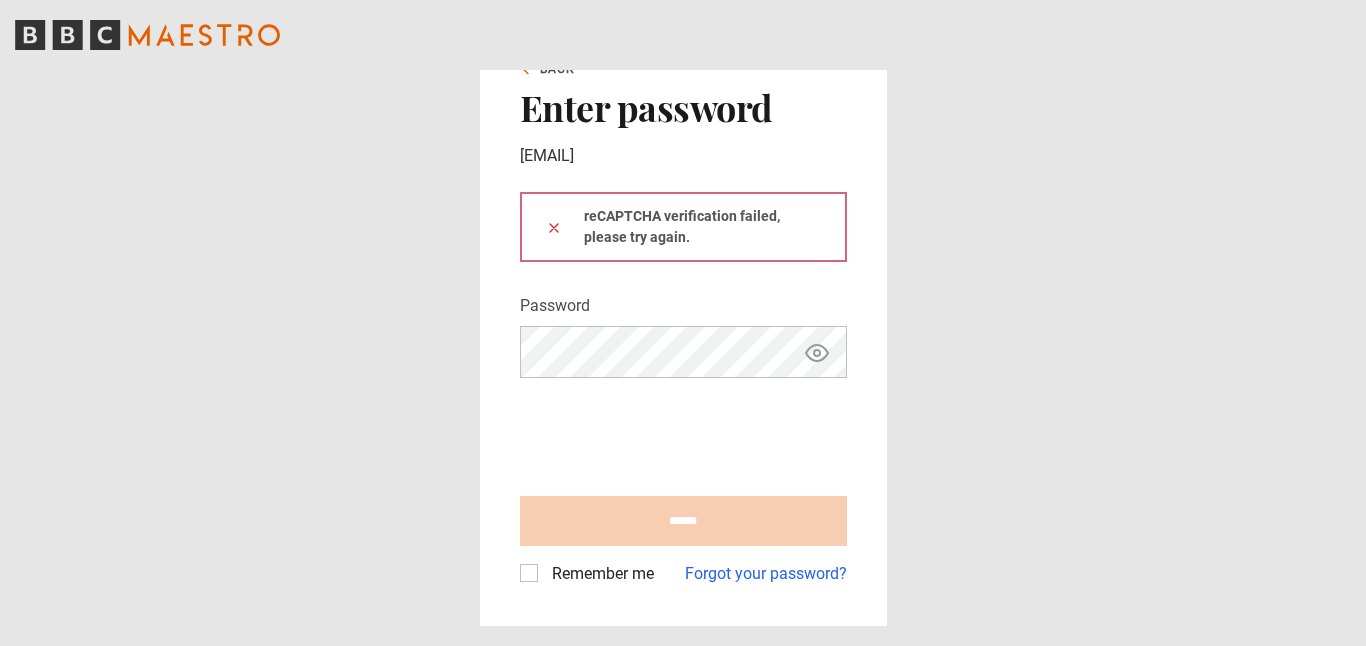 scroll, scrollTop: 0, scrollLeft: 0, axis: both 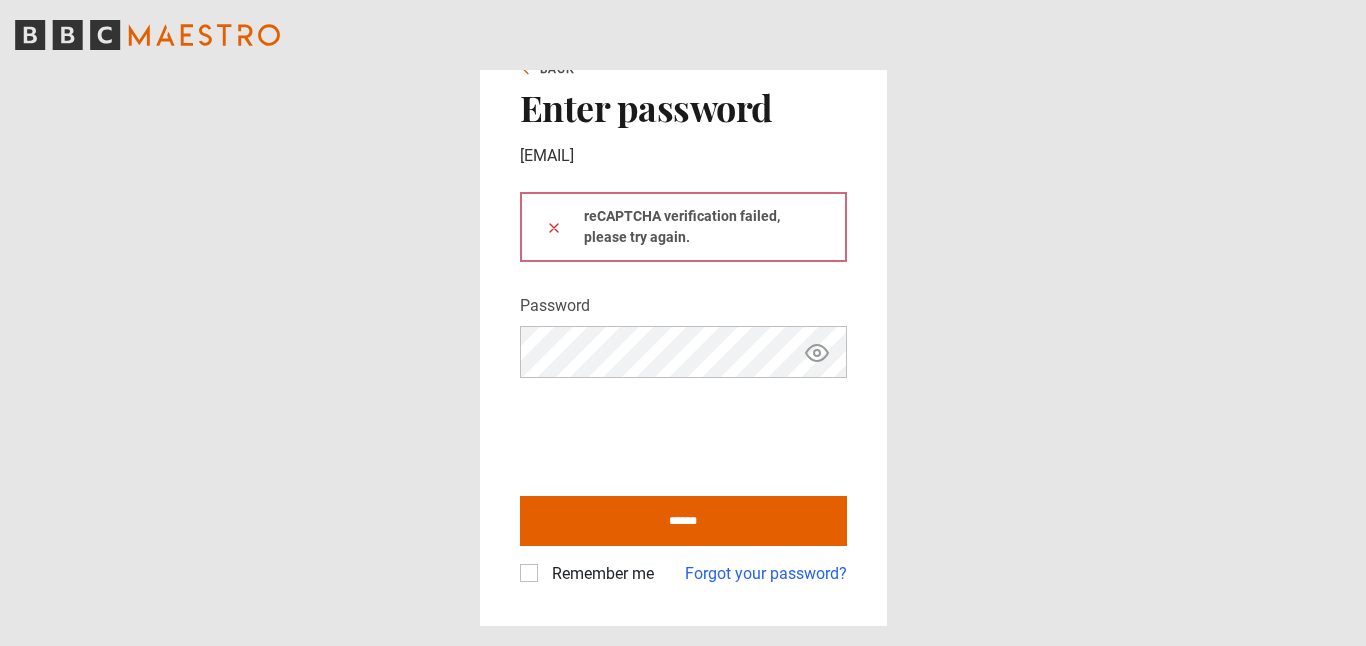 click 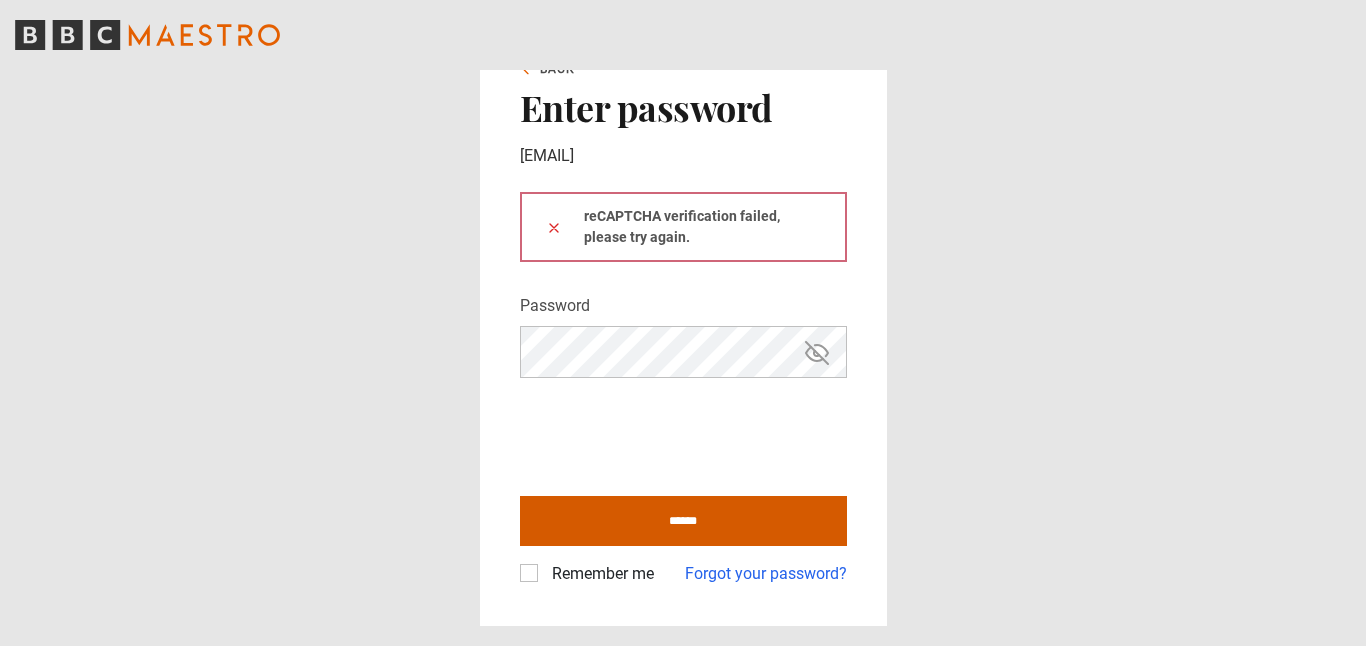 click on "******" at bounding box center (683, 521) 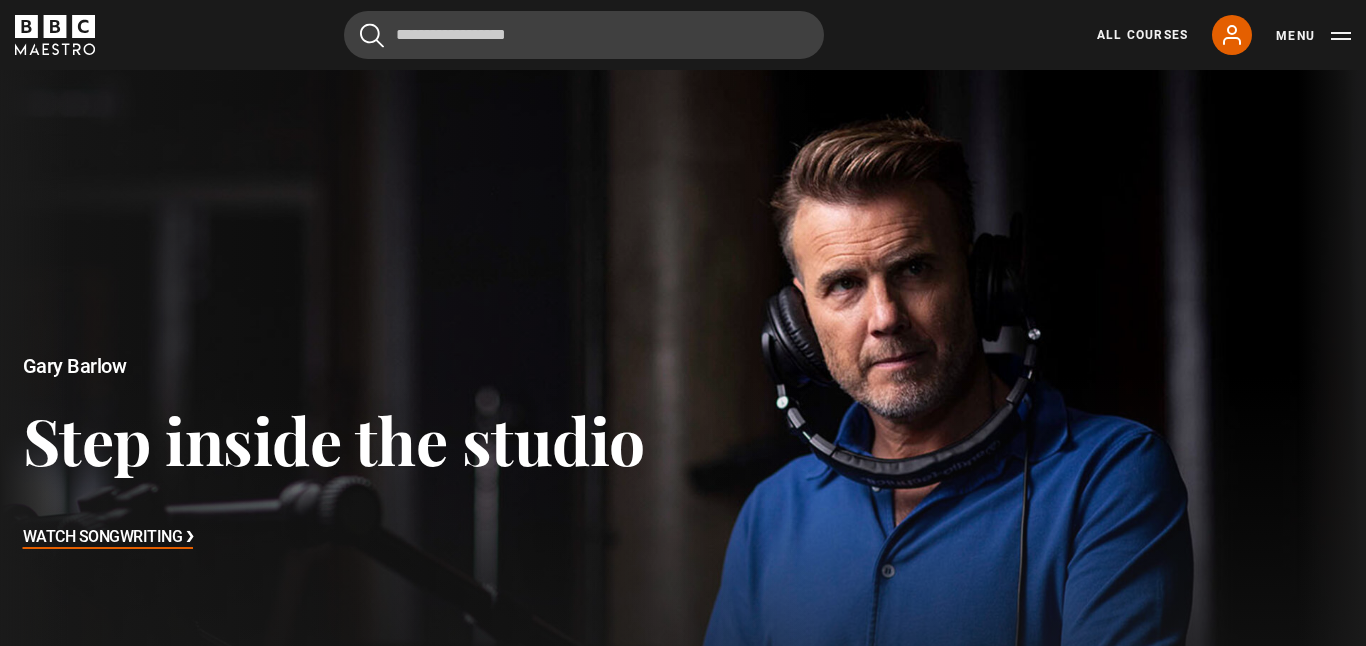 scroll, scrollTop: 662, scrollLeft: 0, axis: vertical 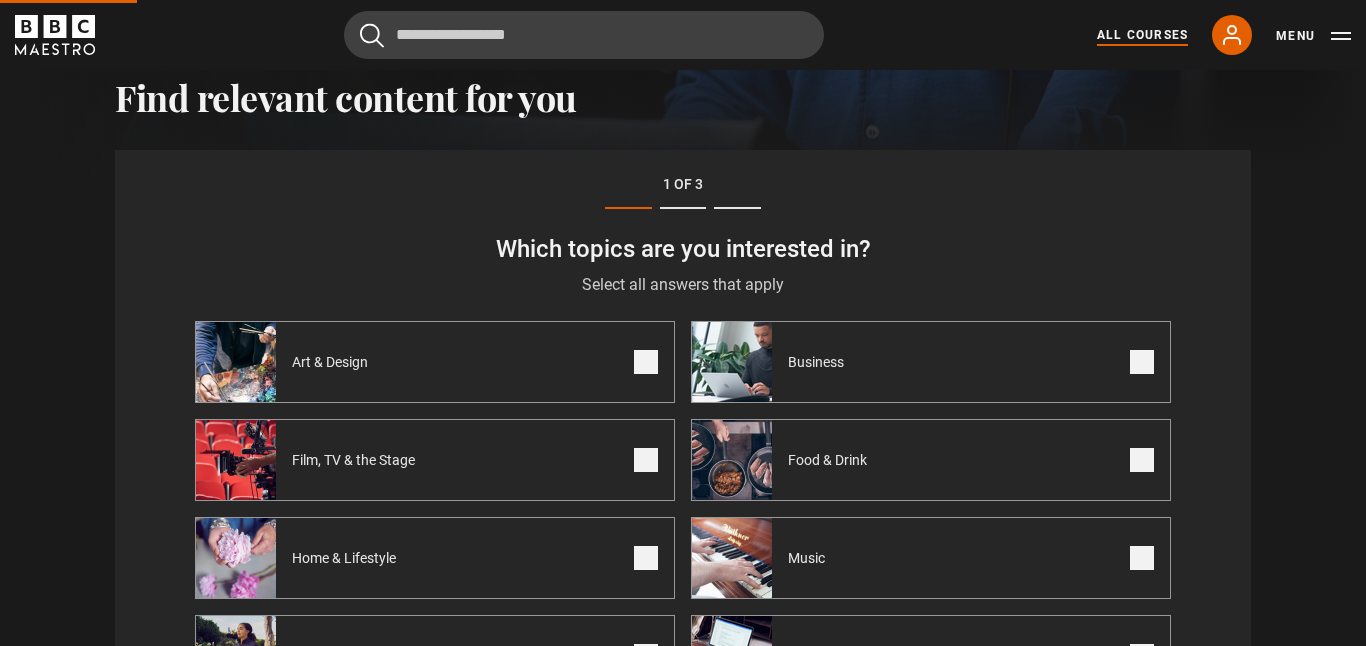 click on "All Courses" at bounding box center [1142, 35] 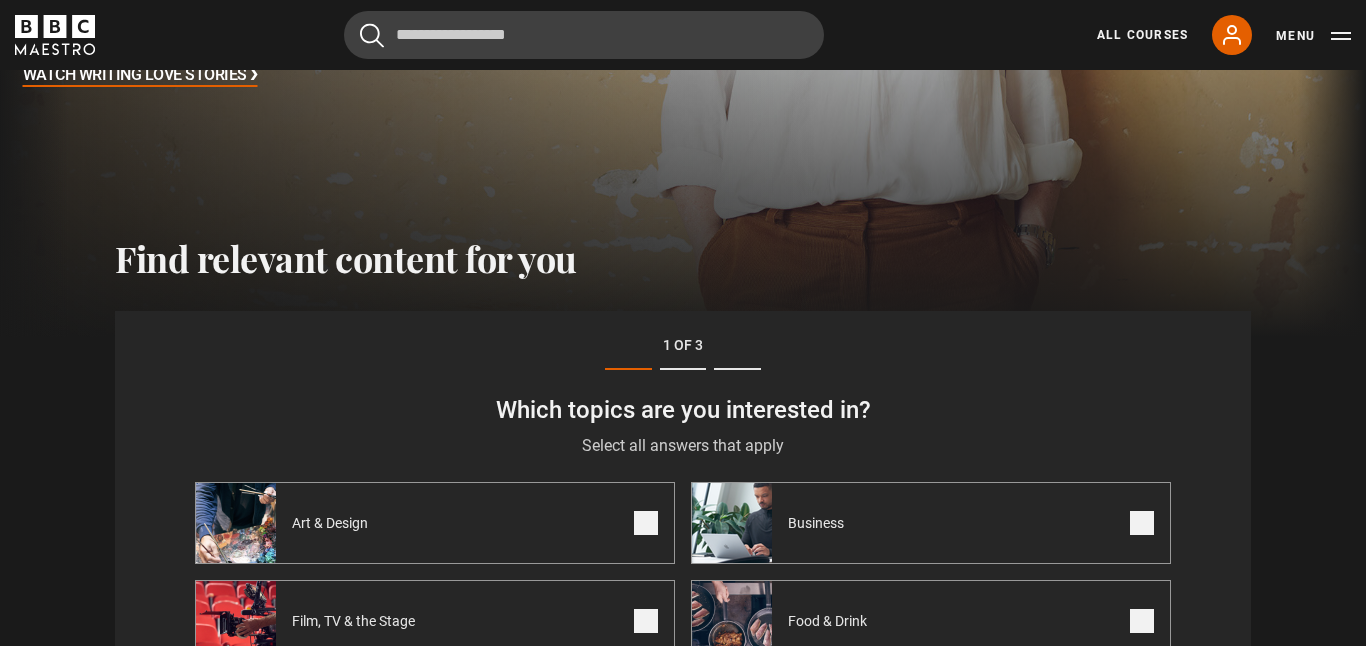 scroll, scrollTop: 662, scrollLeft: 0, axis: vertical 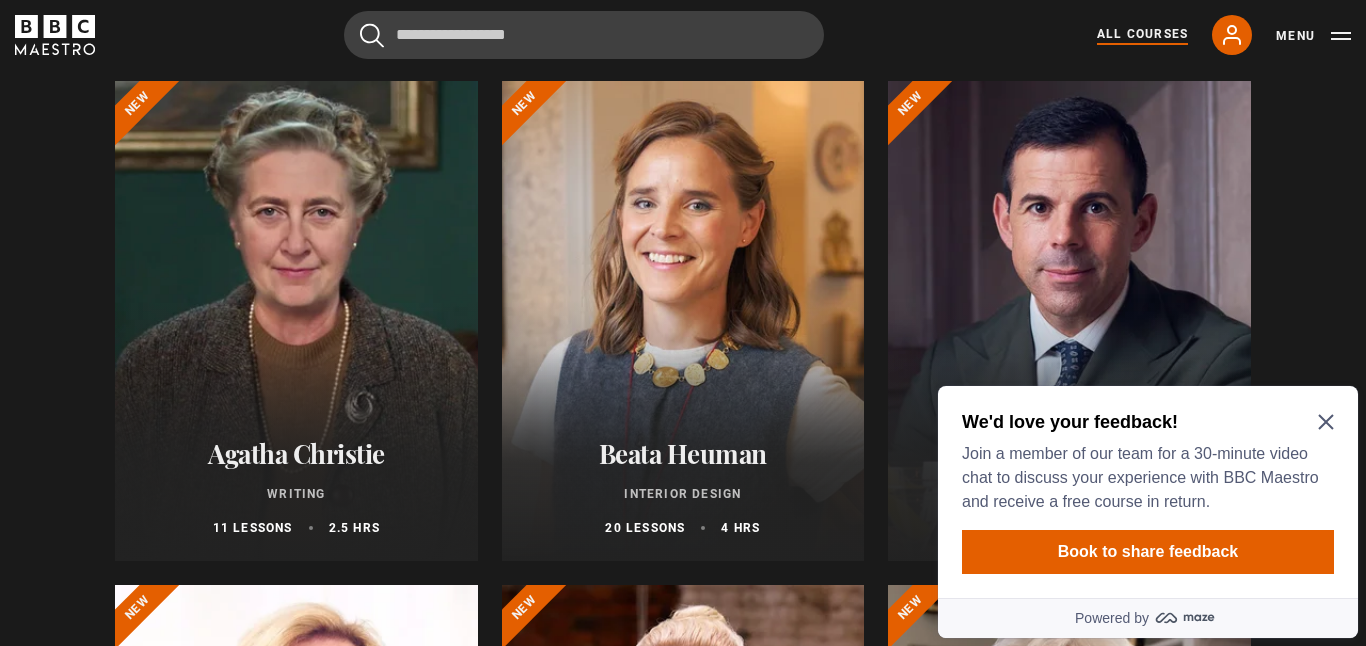 click 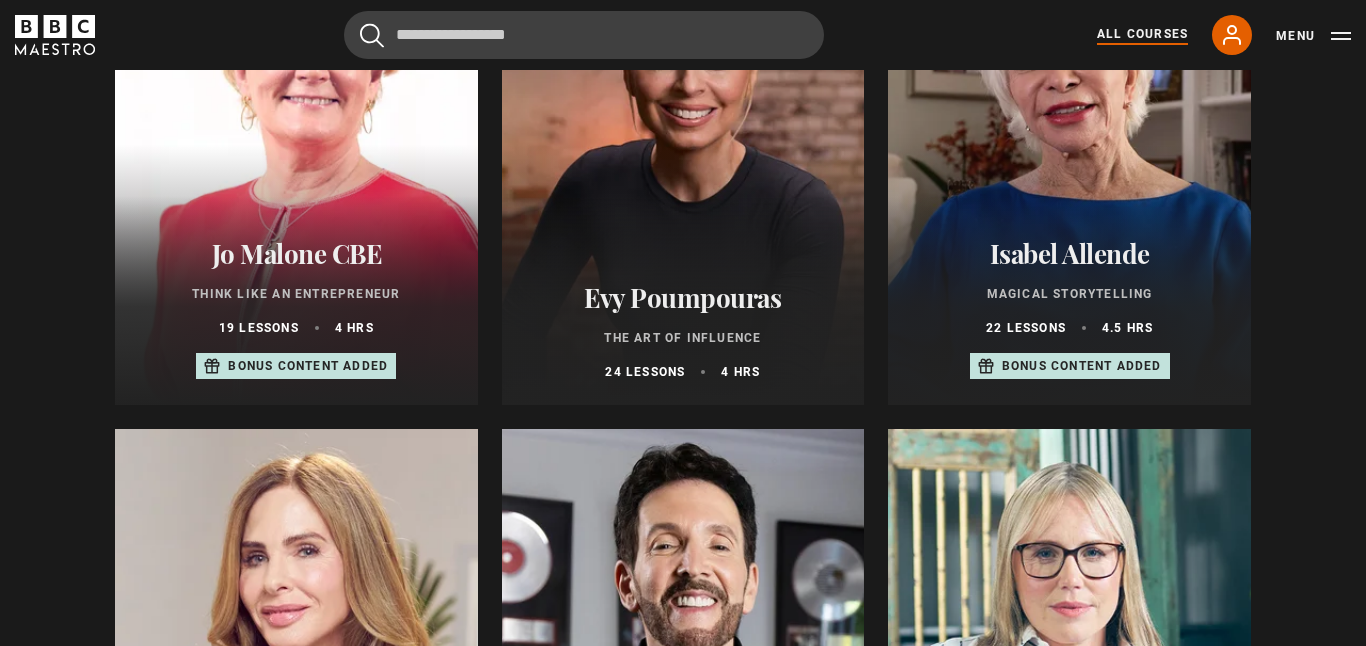 scroll, scrollTop: 898, scrollLeft: 0, axis: vertical 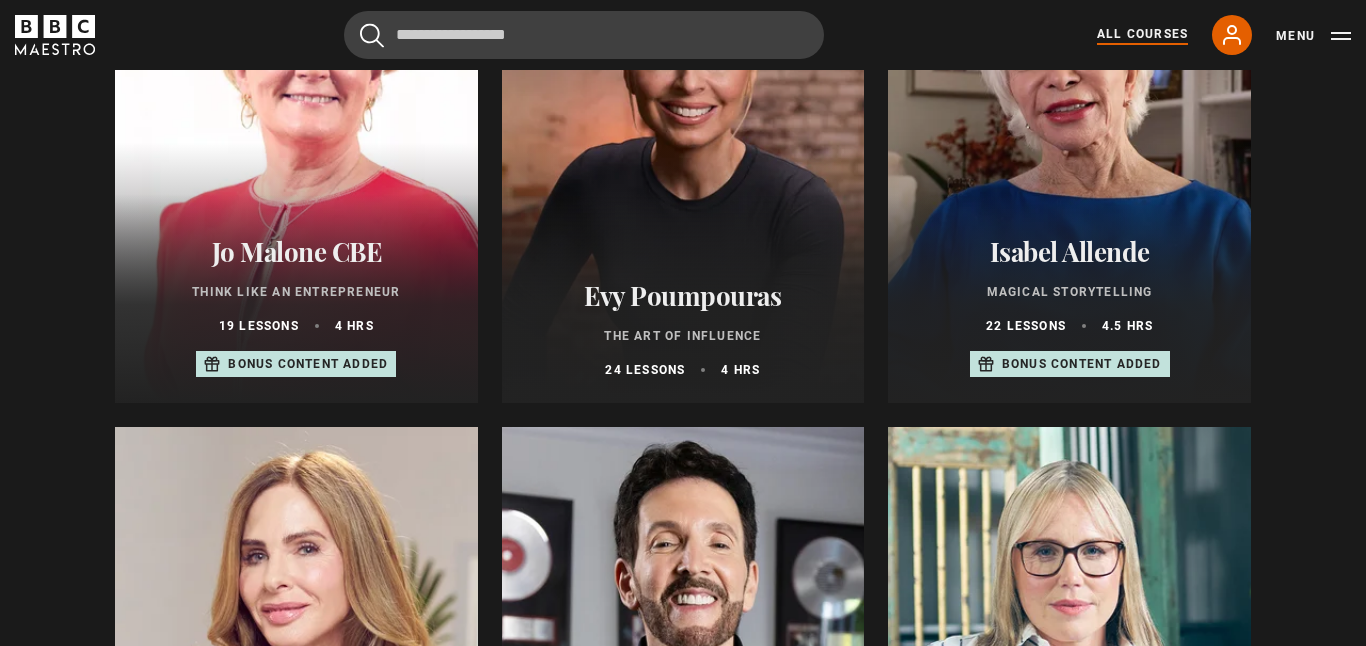 click at bounding box center (296, 163) 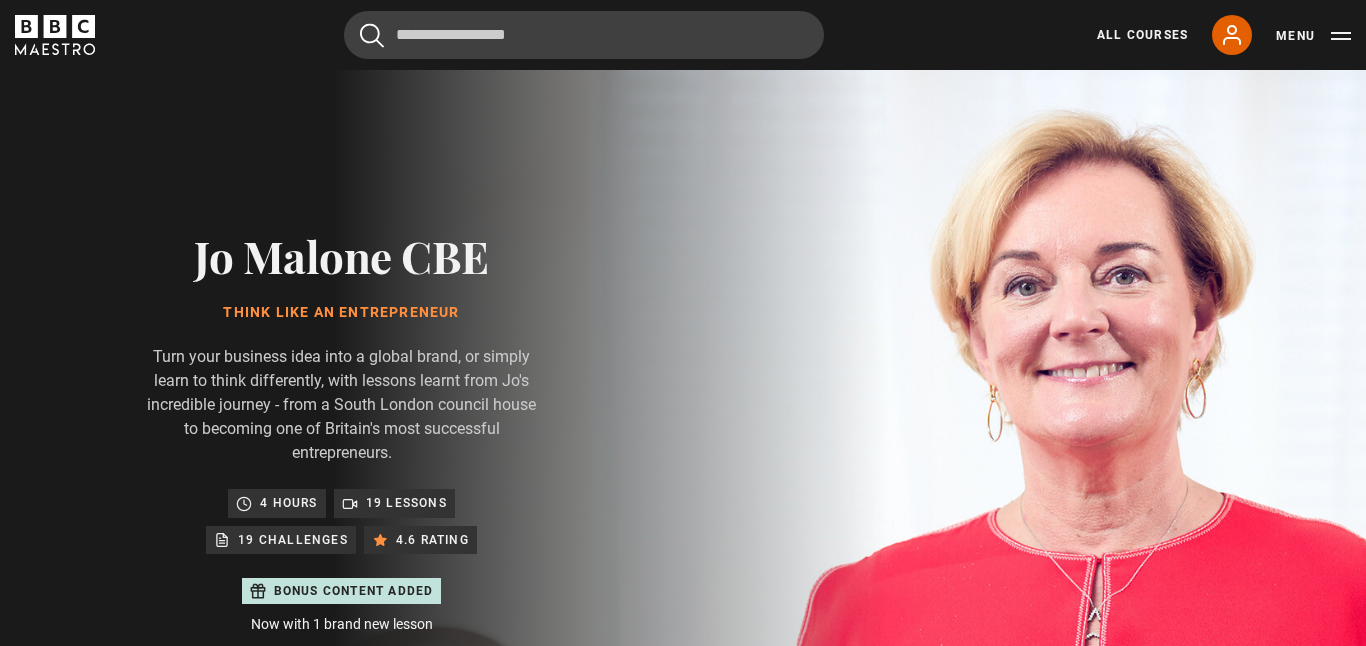 scroll, scrollTop: 0, scrollLeft: 0, axis: both 